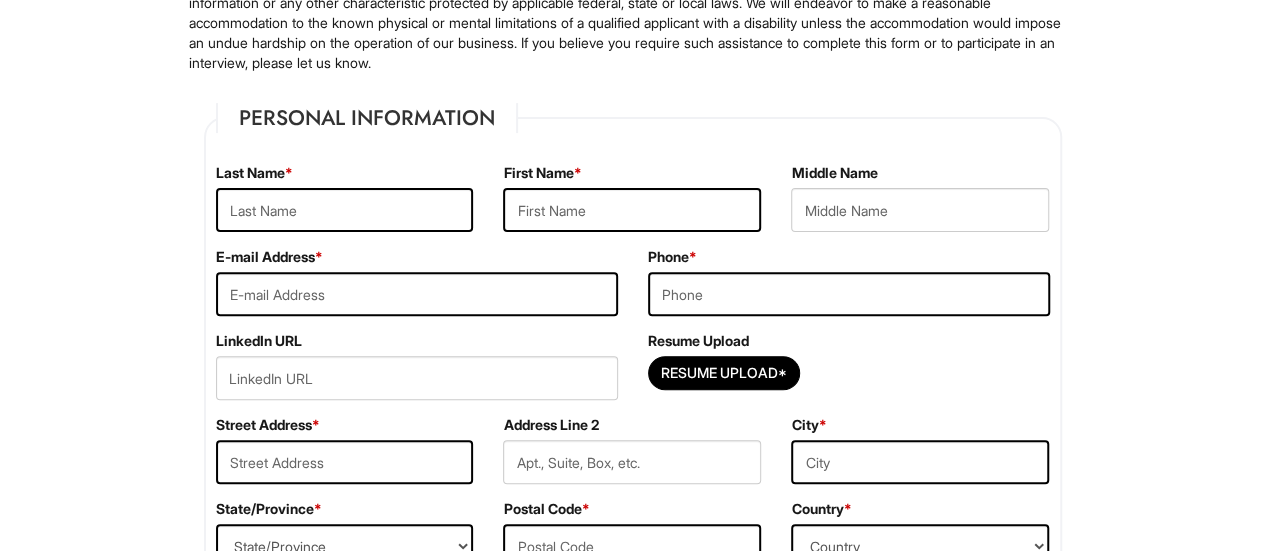 scroll, scrollTop: 227, scrollLeft: 0, axis: vertical 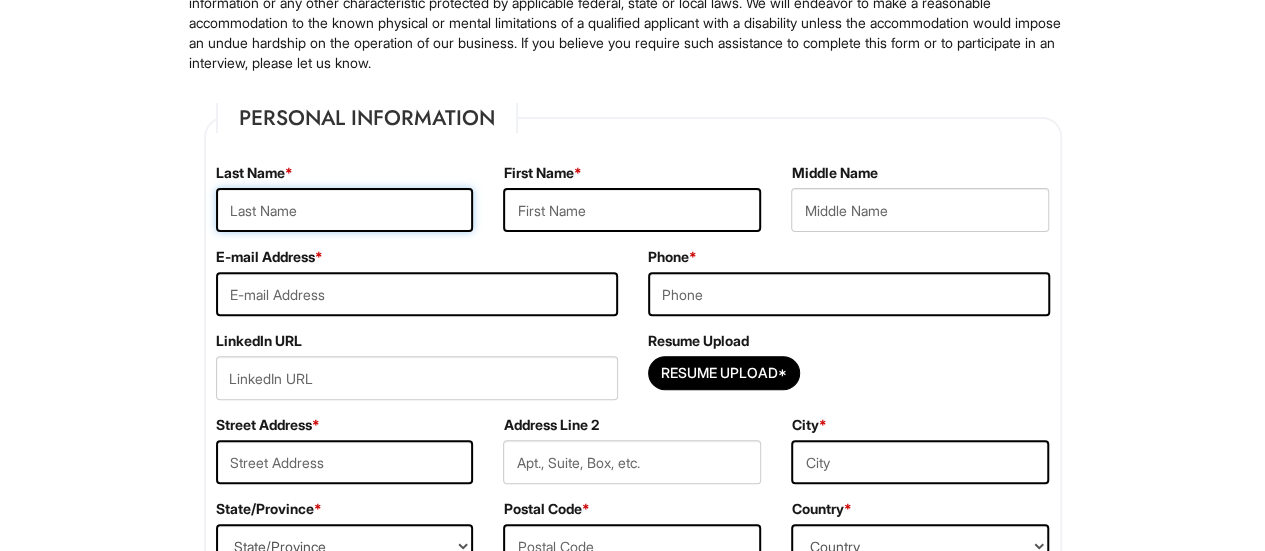 click at bounding box center [345, 210] 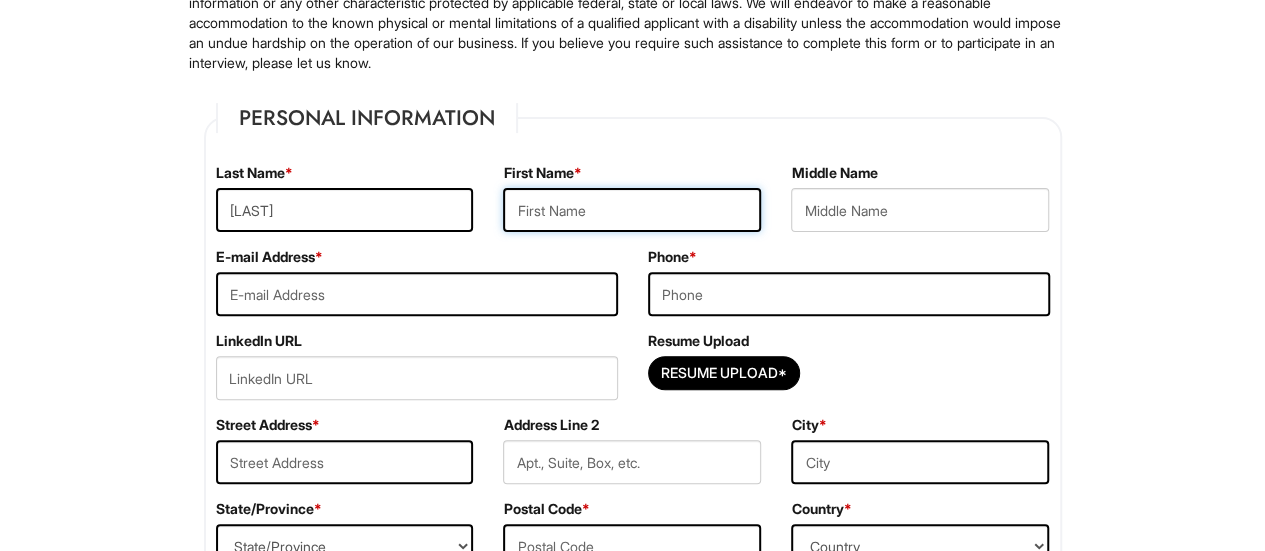 type on "Brady" 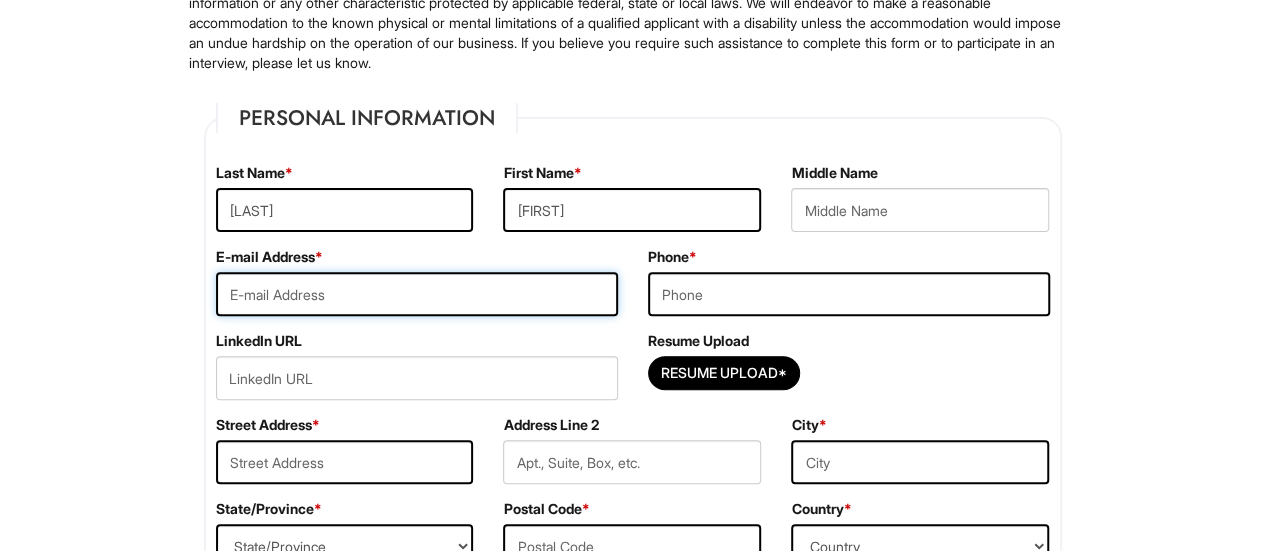 type on "Bradydillon5@icloud.com" 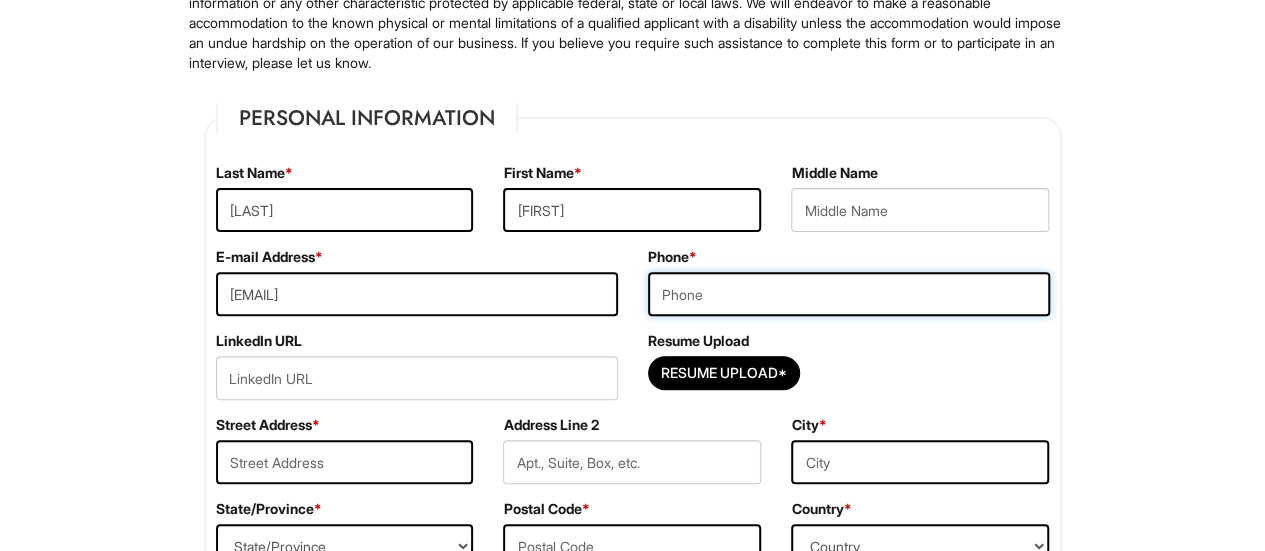 type on "5084466059" 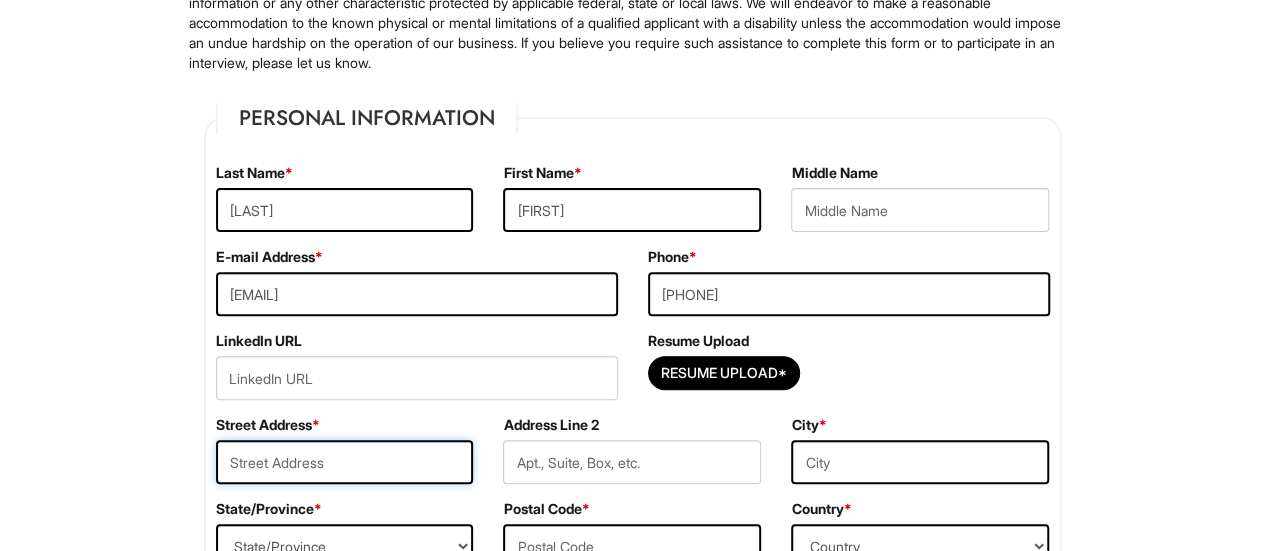 type on "50 ledgeview" 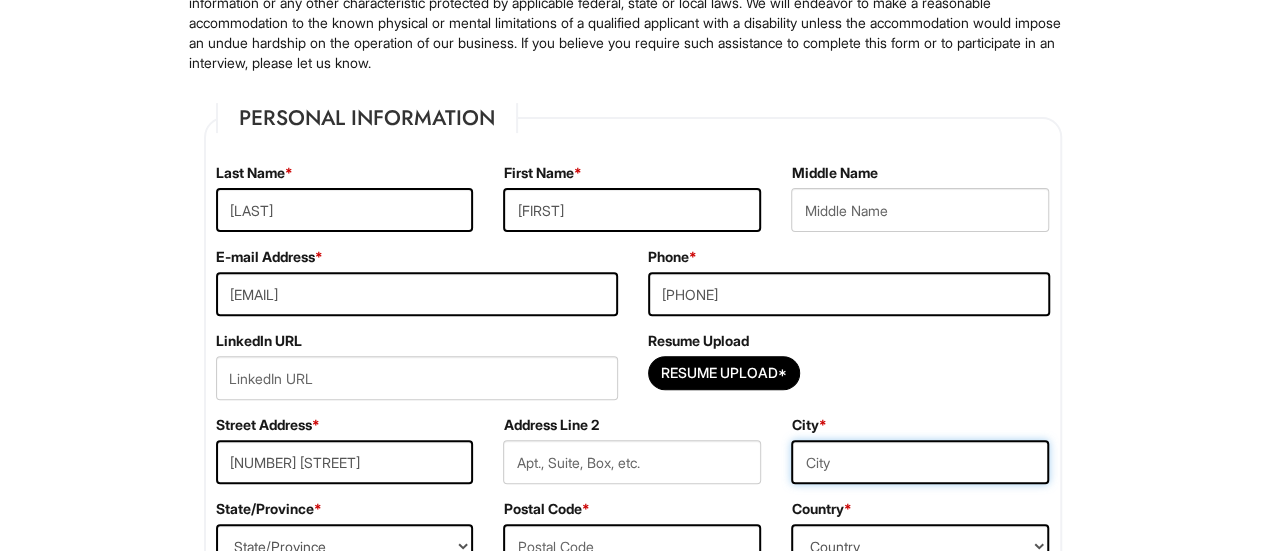 type on "Wrentham" 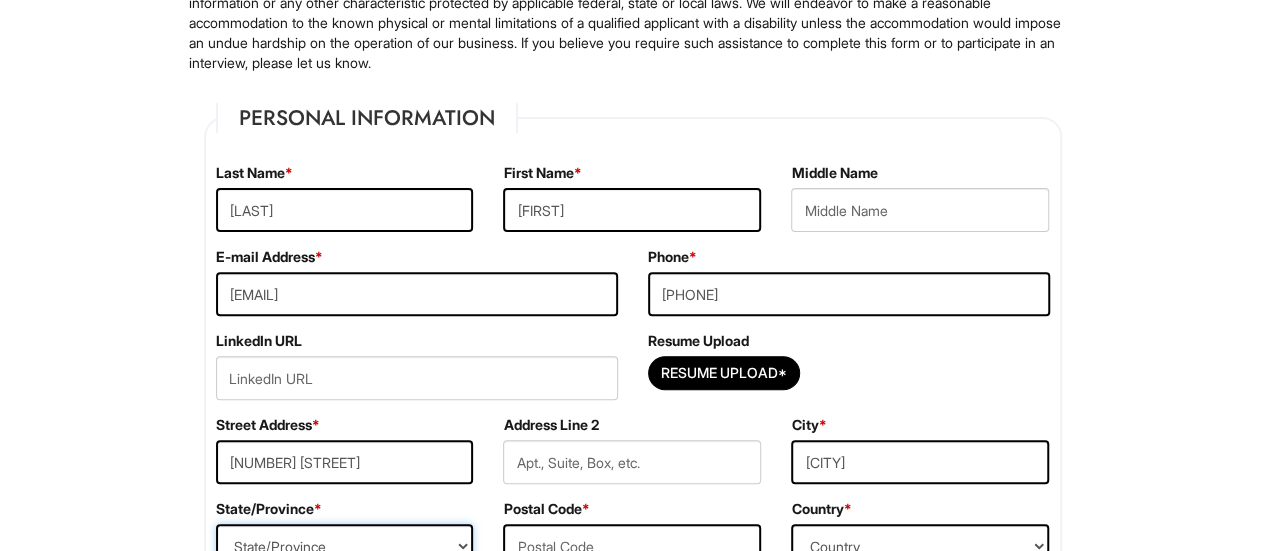 select on "MA" 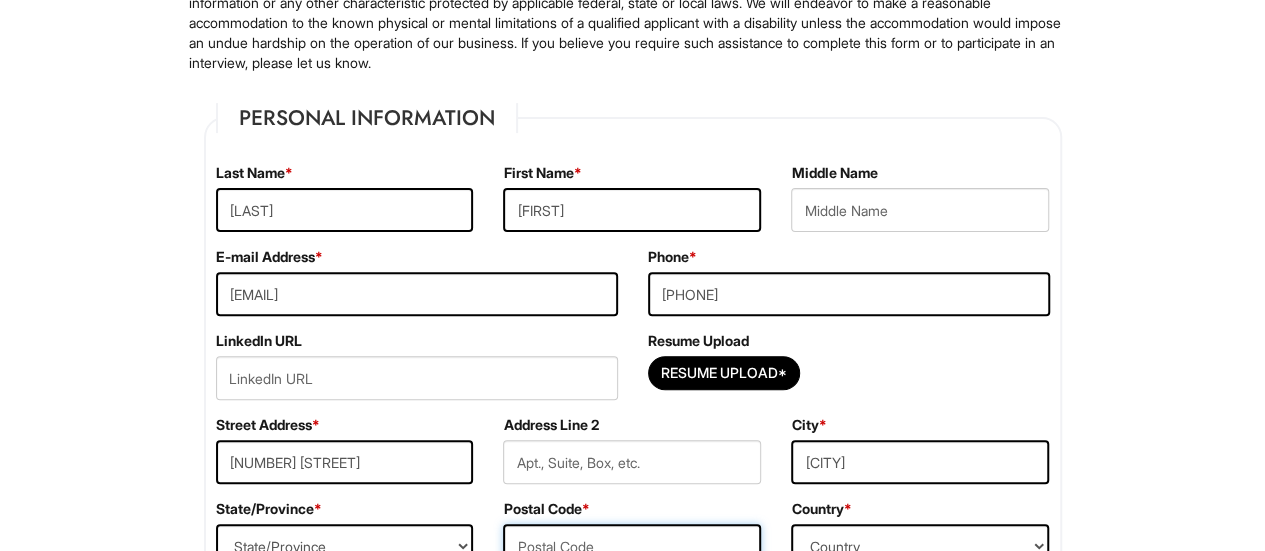 type on "02093" 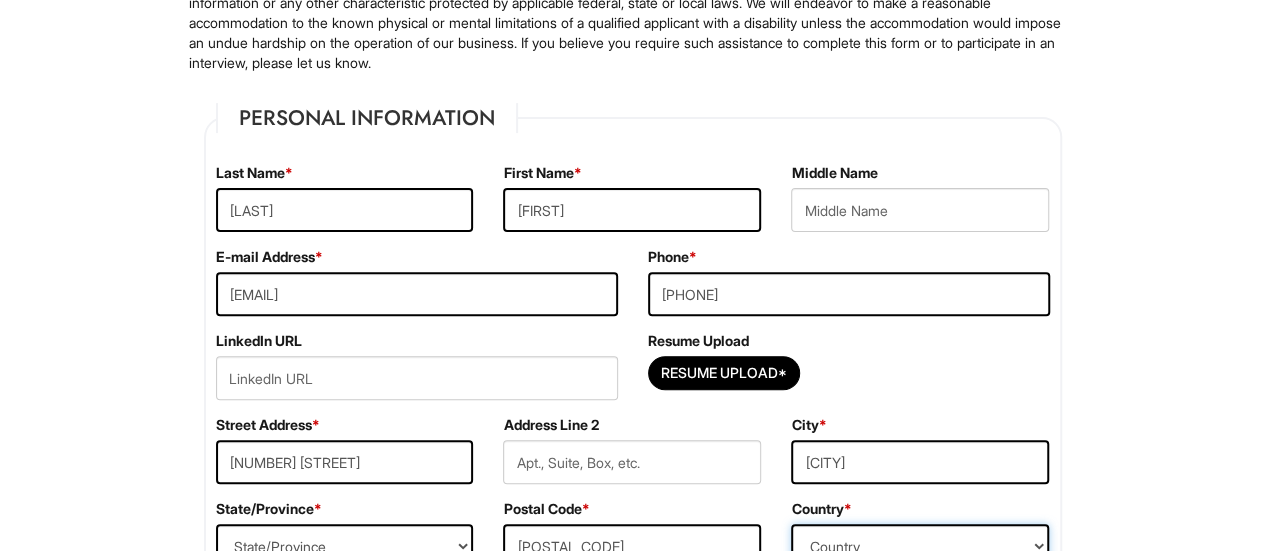select on "United States of America" 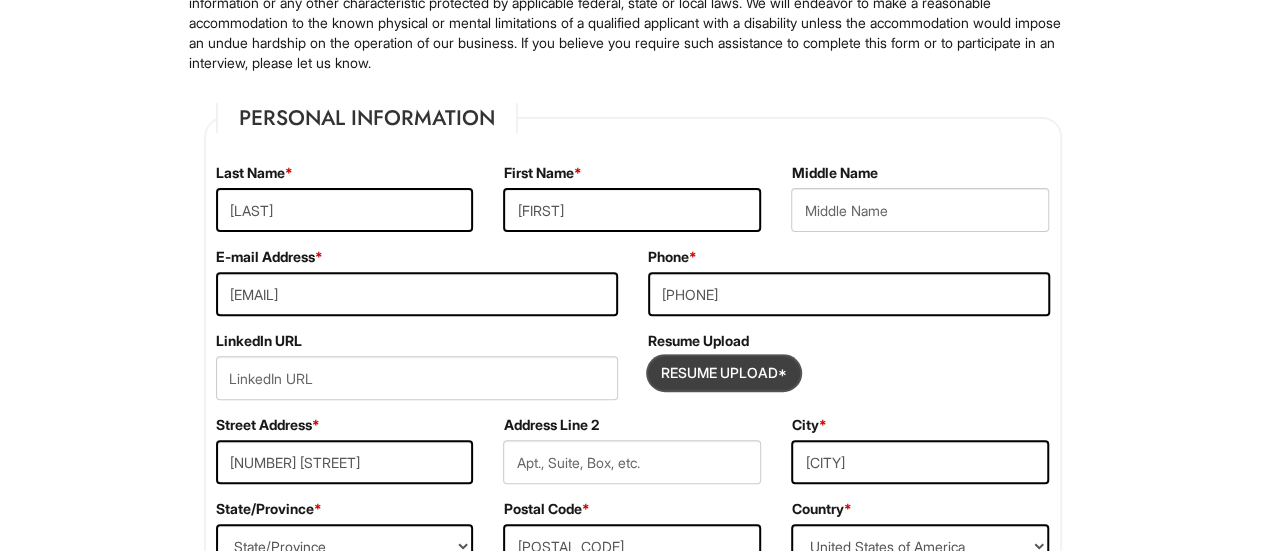 click at bounding box center (724, 373) 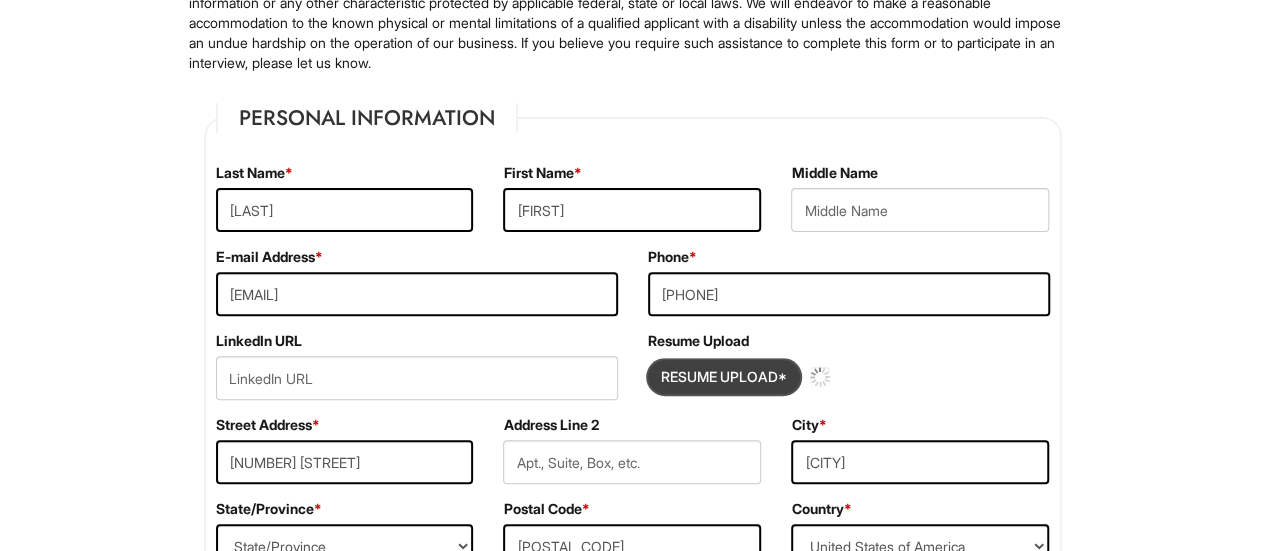 type 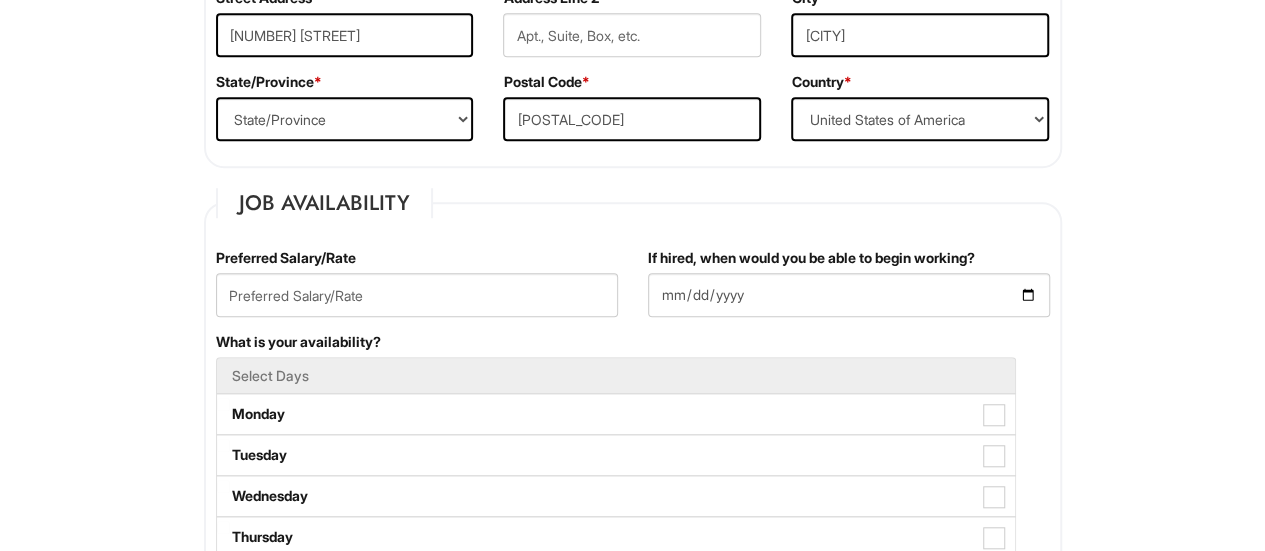 scroll, scrollTop: 656, scrollLeft: 0, axis: vertical 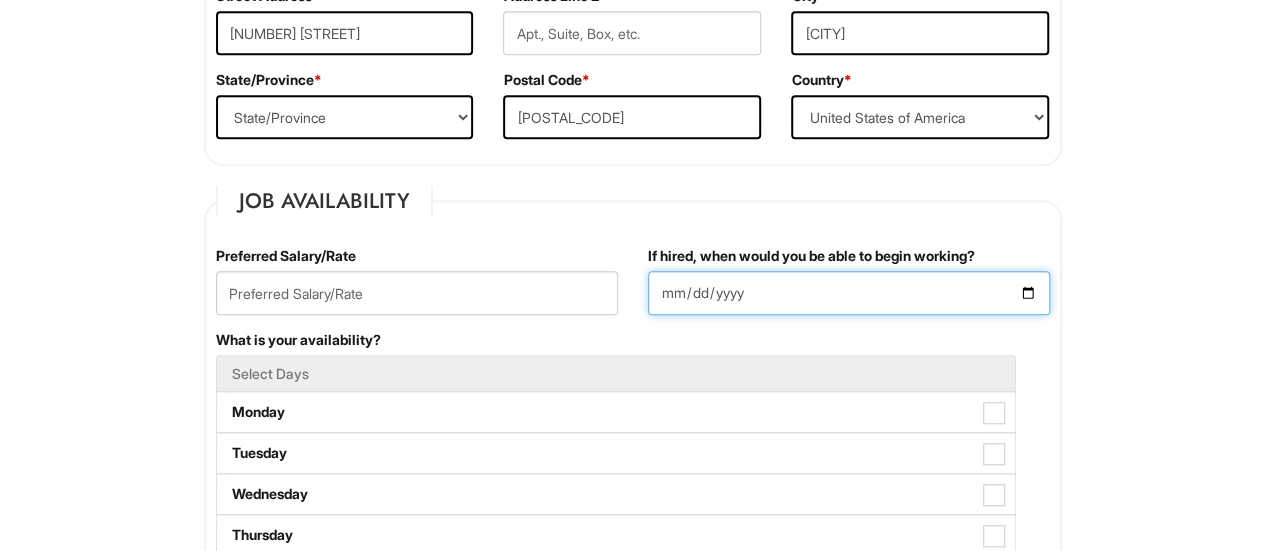 click on "If hired, when would you be able to begin working?" at bounding box center (849, 293) 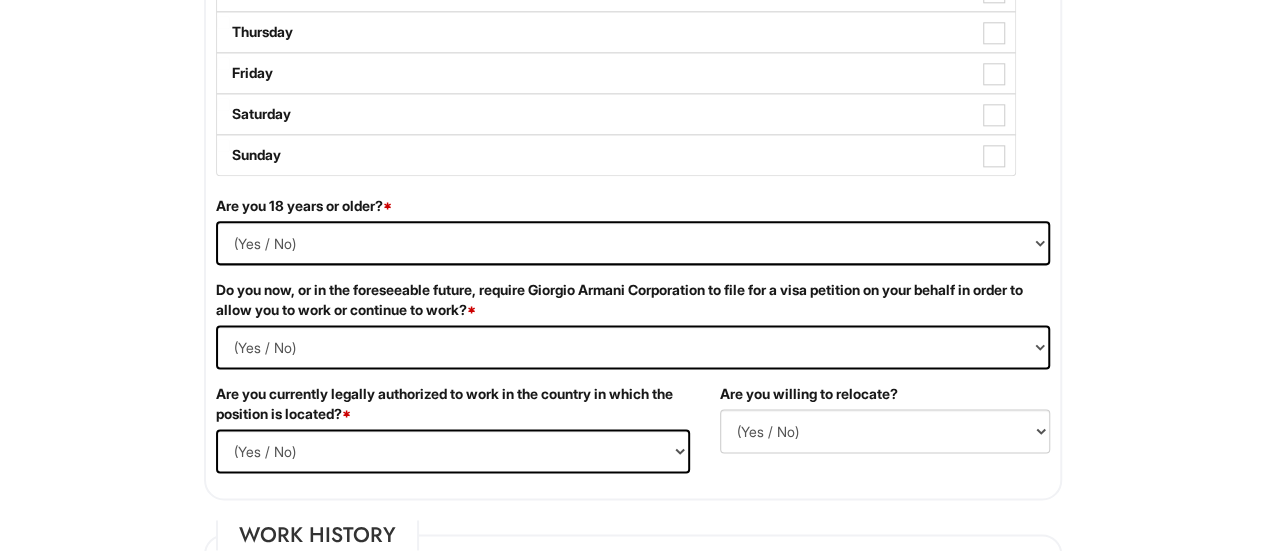 scroll, scrollTop: 1160, scrollLeft: 0, axis: vertical 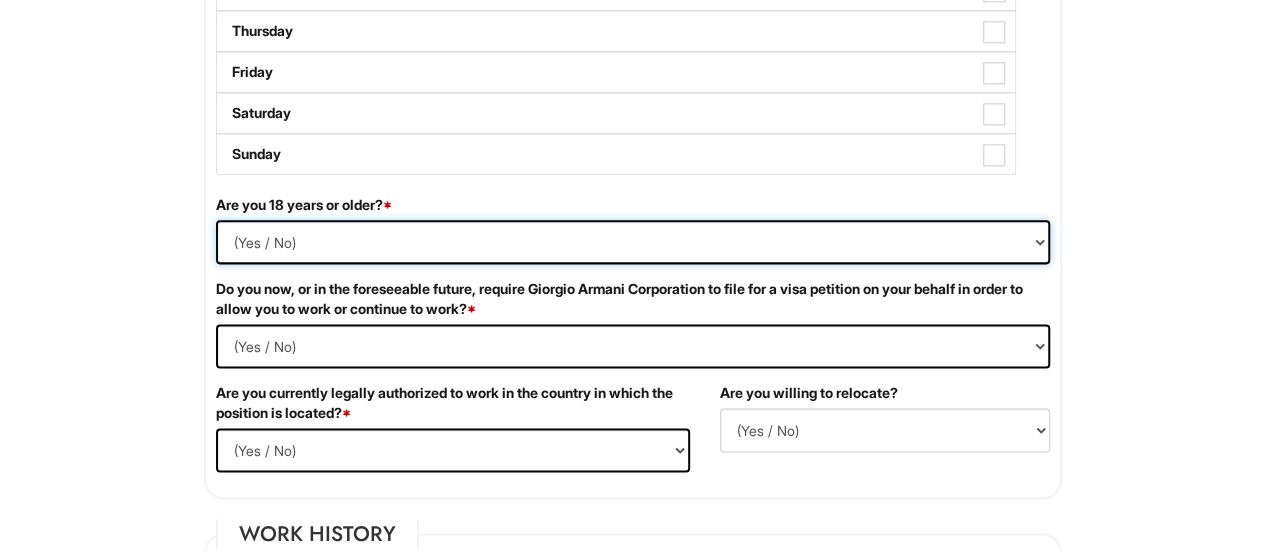 click on "(Yes / No) Yes No" at bounding box center [633, 242] 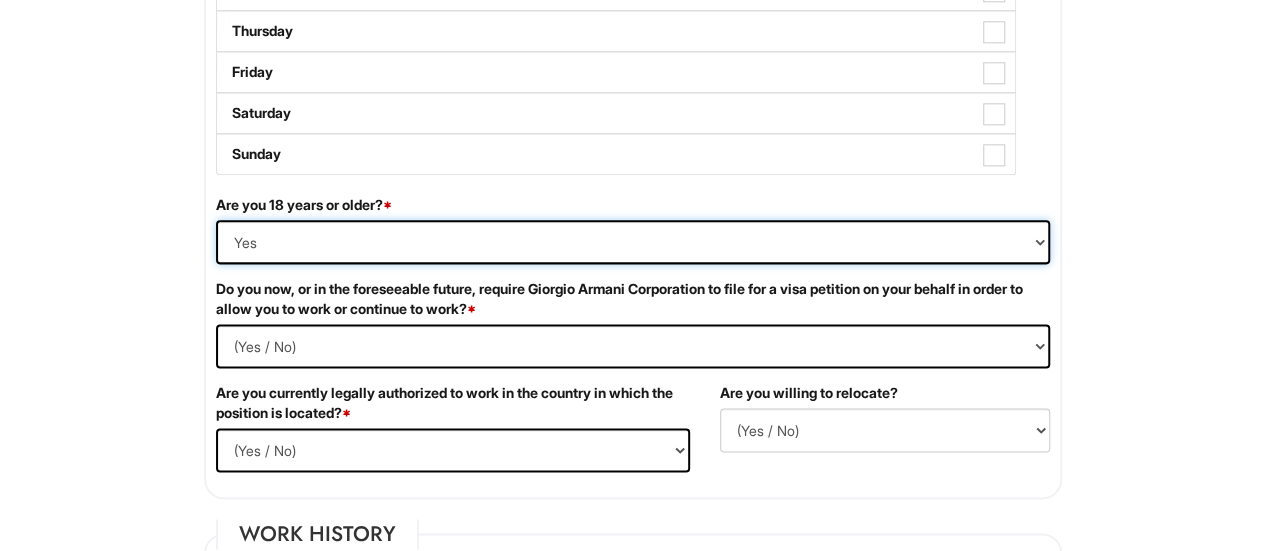 click on "(Yes / No) Yes No" at bounding box center (633, 242) 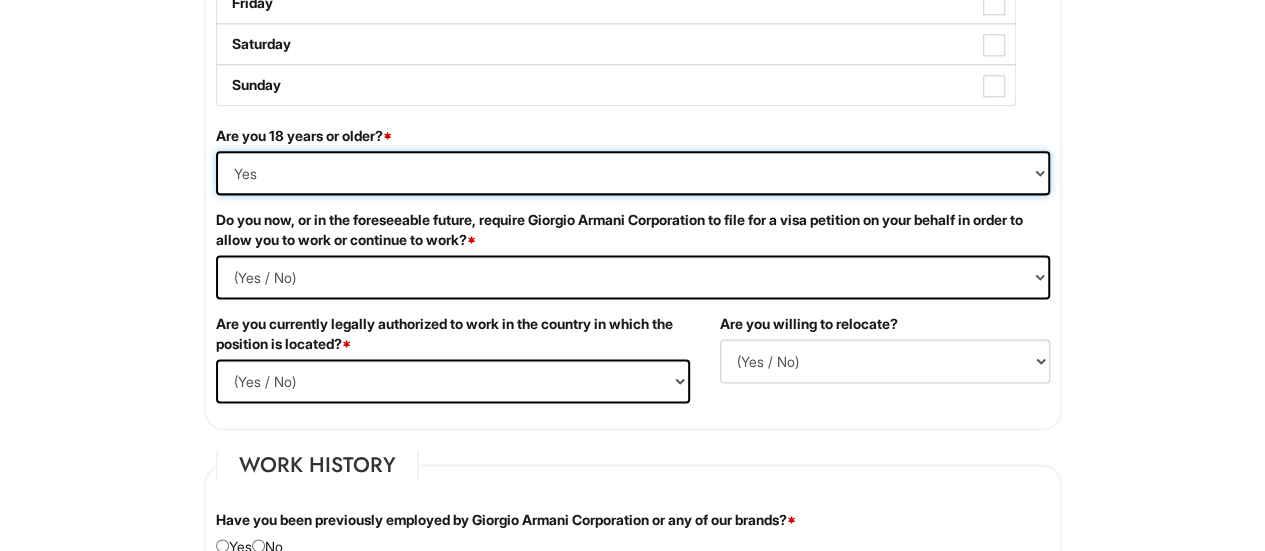scroll, scrollTop: 1230, scrollLeft: 0, axis: vertical 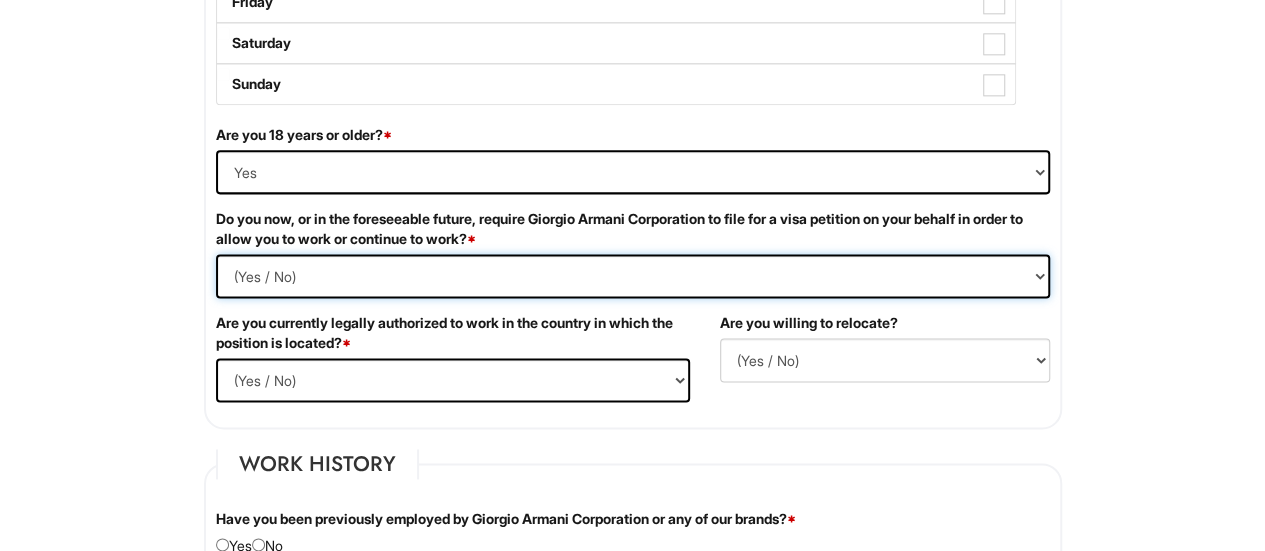 click on "(Yes / No) Yes No" at bounding box center [633, 276] 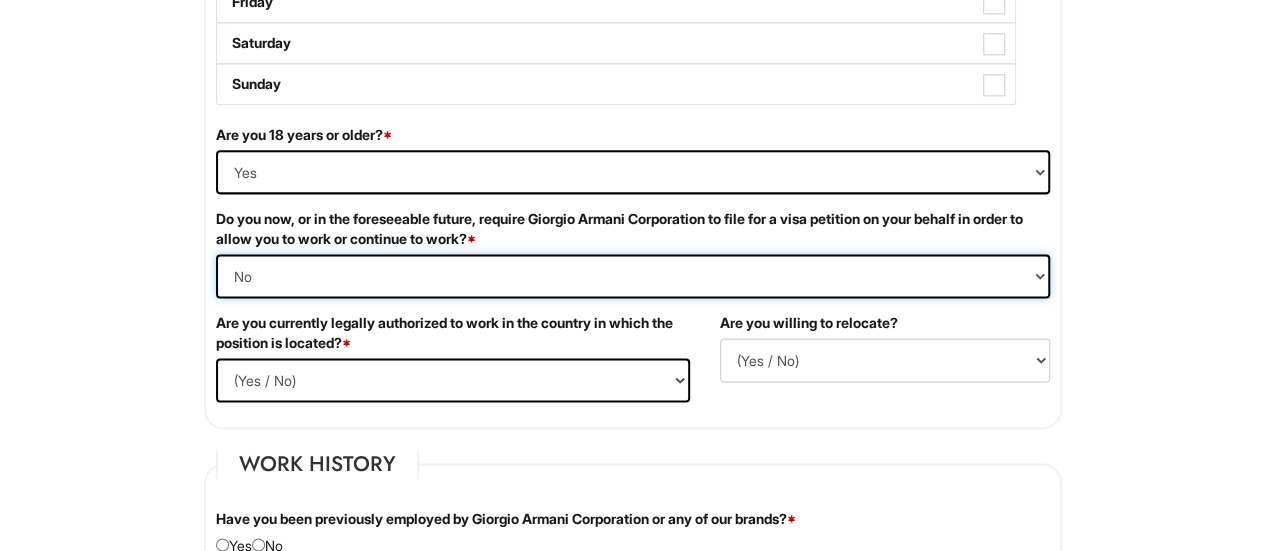 click on "(Yes / No) Yes No" at bounding box center [633, 276] 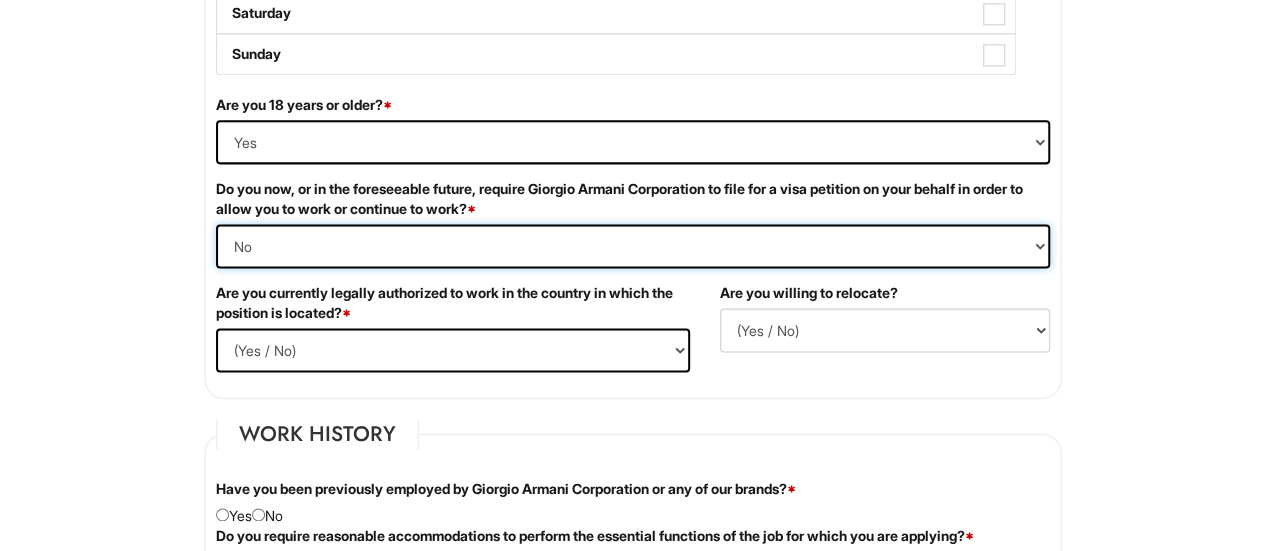 scroll, scrollTop: 1268, scrollLeft: 0, axis: vertical 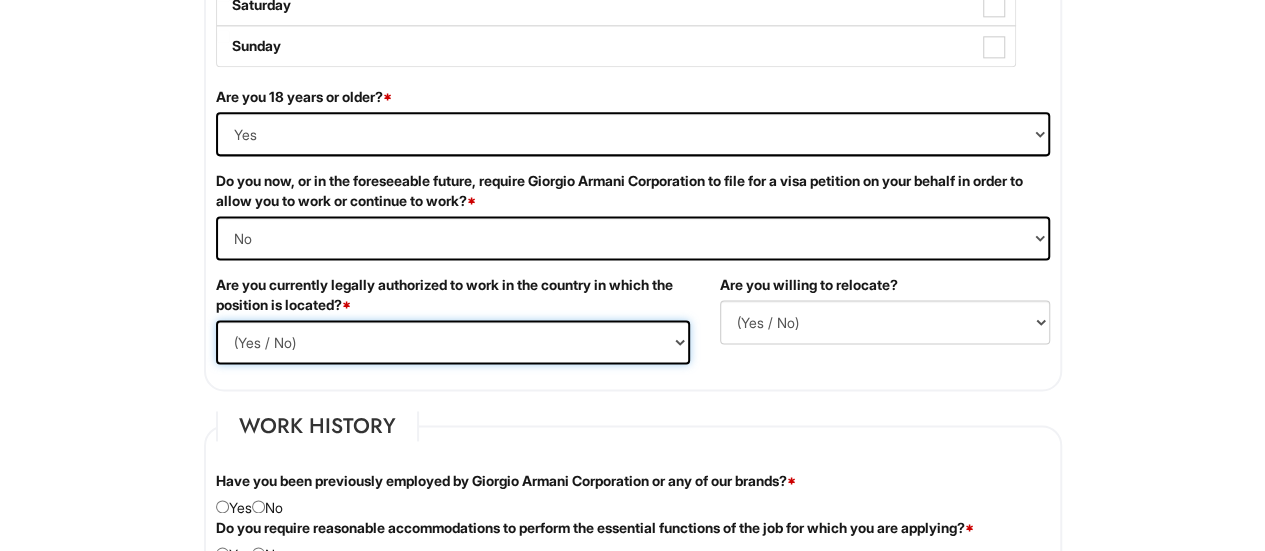 click on "(Yes / No) Yes No" at bounding box center [453, 342] 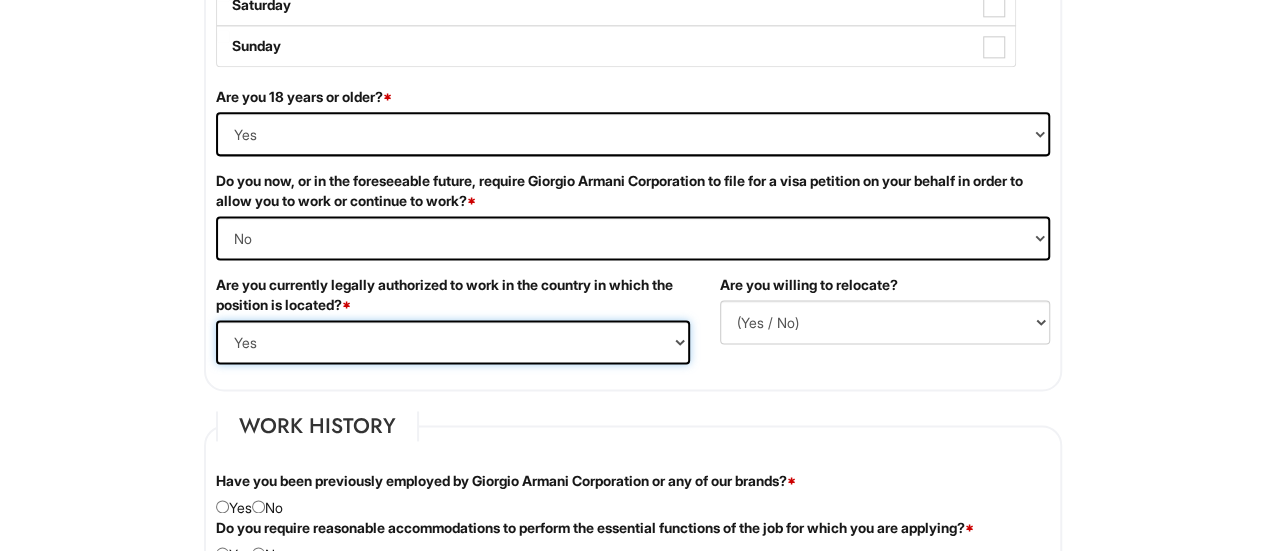 click on "(Yes / No) Yes No" at bounding box center (453, 342) 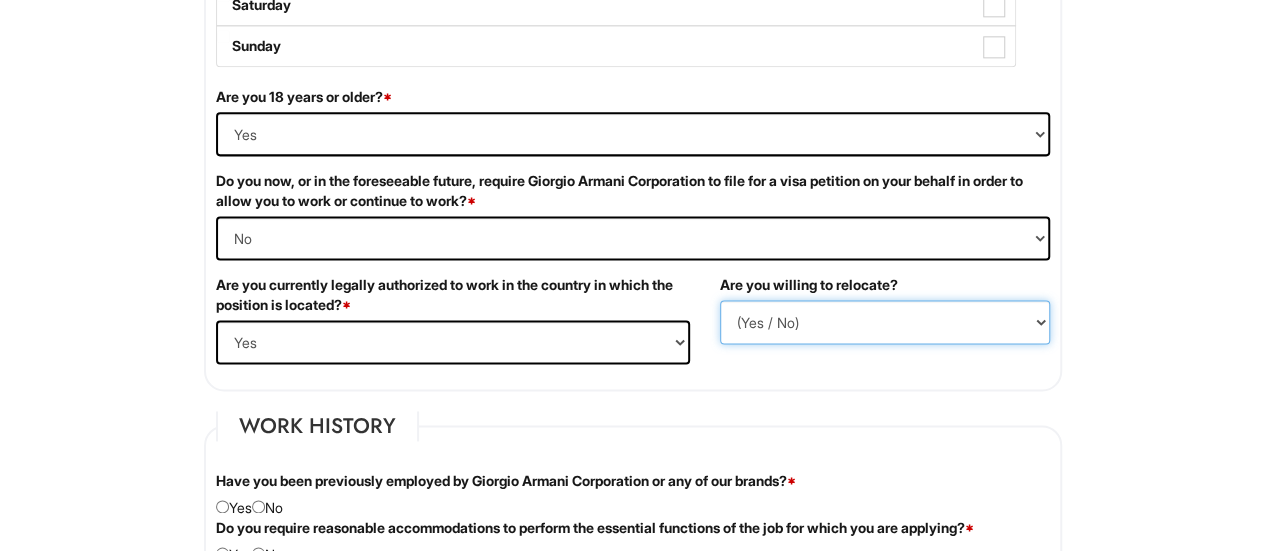 click on "(Yes / No) No Yes" at bounding box center (885, 322) 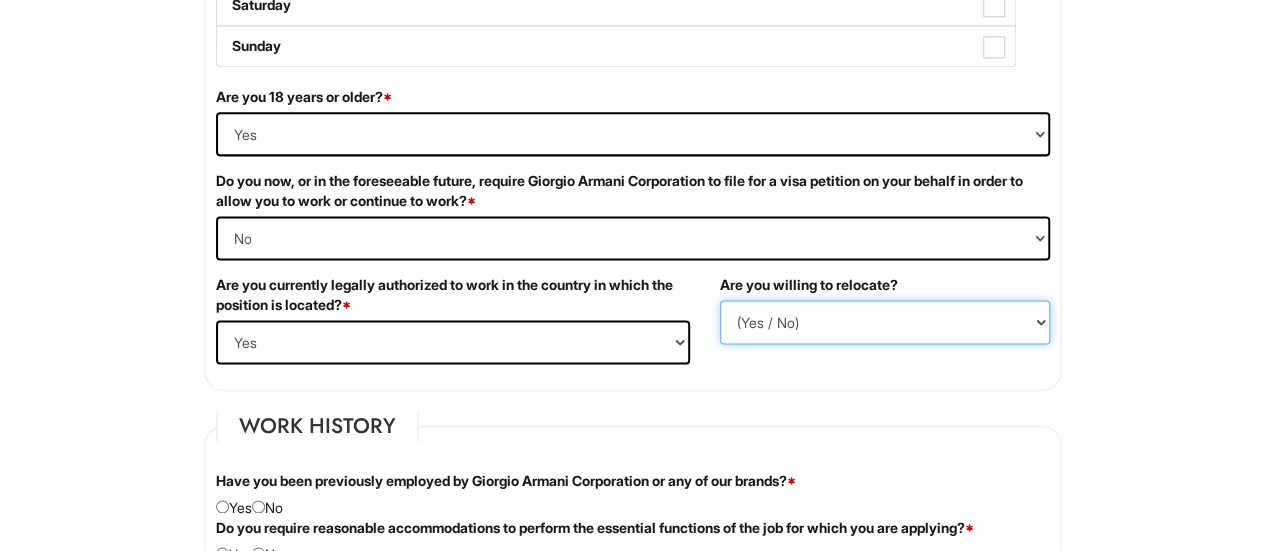 select on "Y" 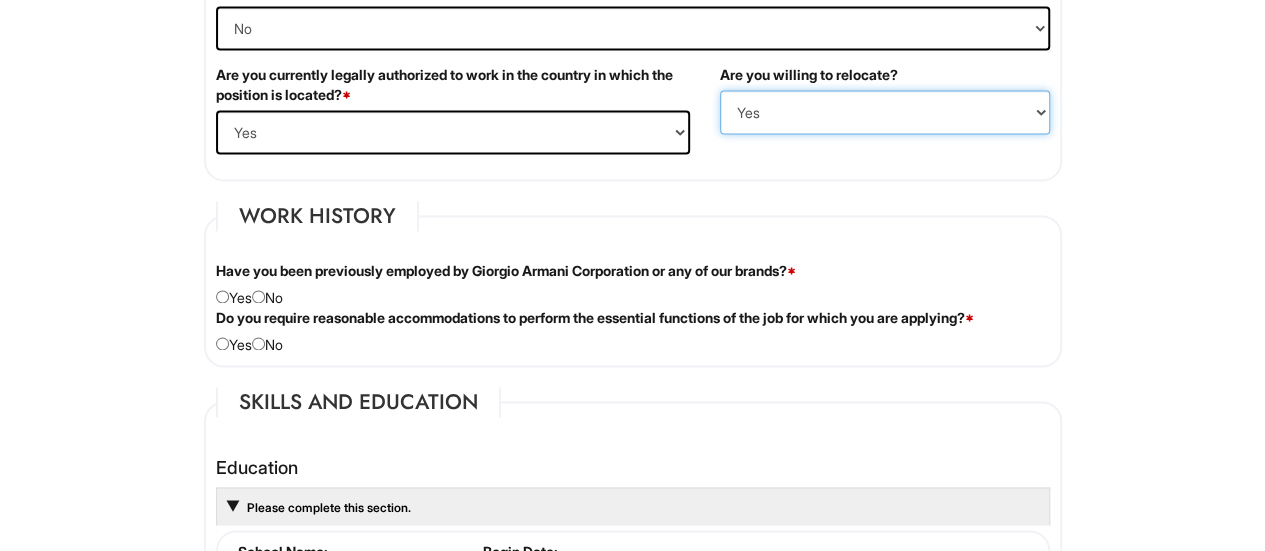 scroll, scrollTop: 1483, scrollLeft: 0, axis: vertical 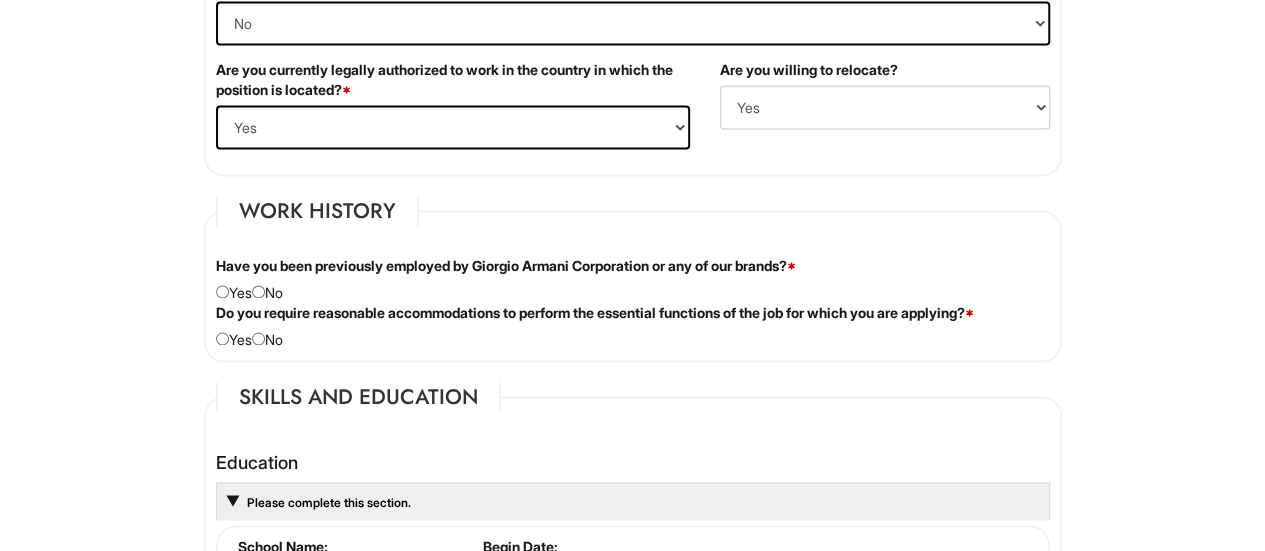 click on "Have you been previously employed by Giorgio Armani Corporation or any of our brands? *    Yes   No" at bounding box center (633, 279) 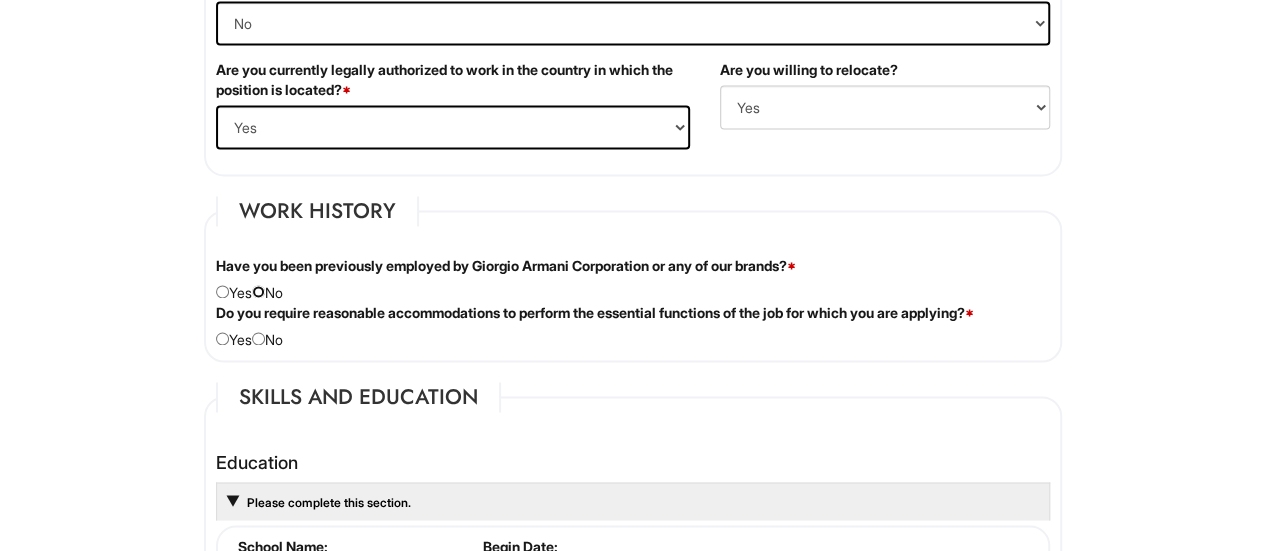 click at bounding box center (258, 291) 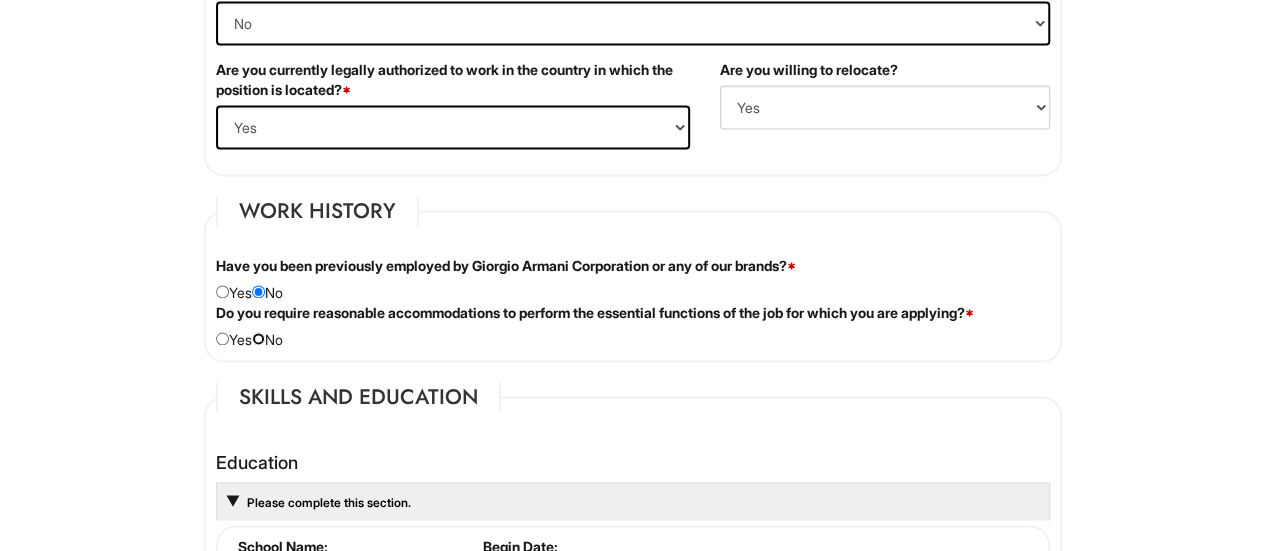 click at bounding box center (258, 338) 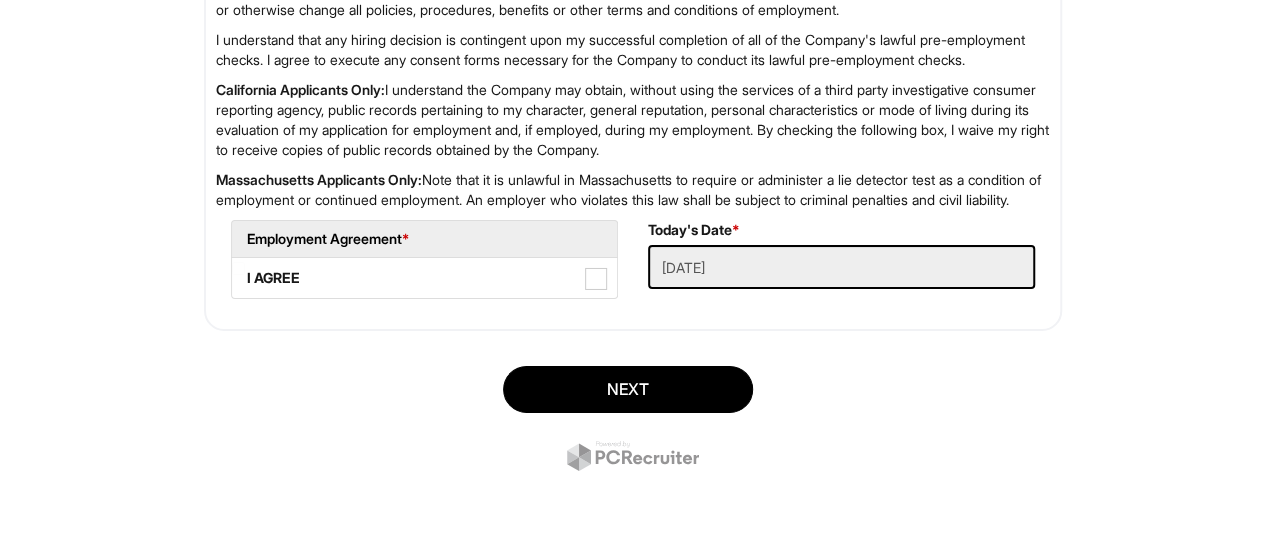 scroll, scrollTop: 3393, scrollLeft: 0, axis: vertical 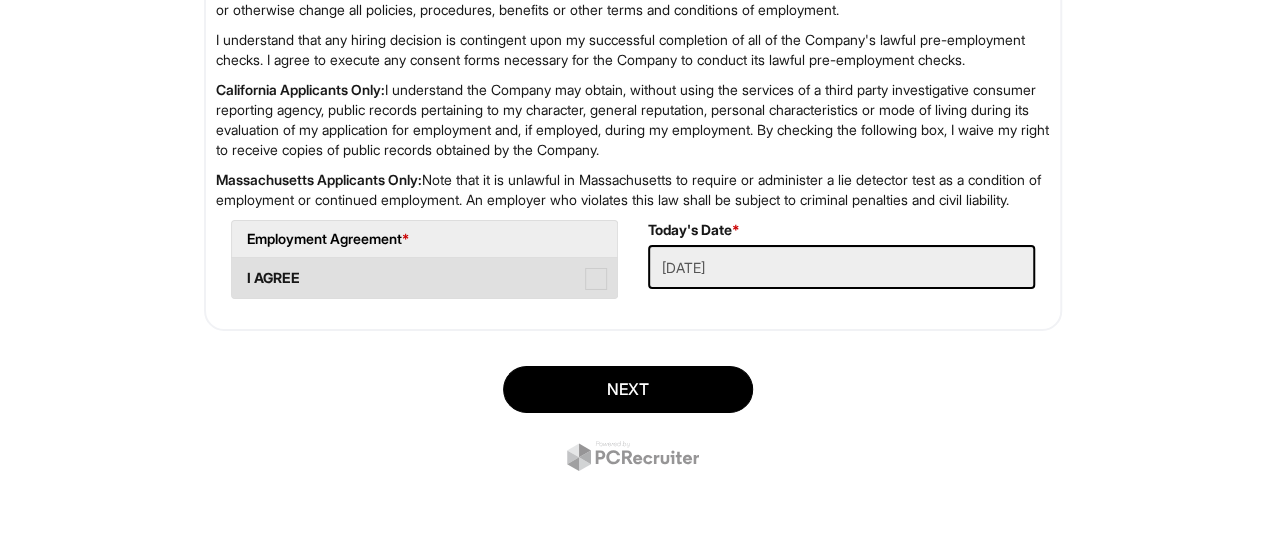 click on "I AGREE" at bounding box center [424, 278] 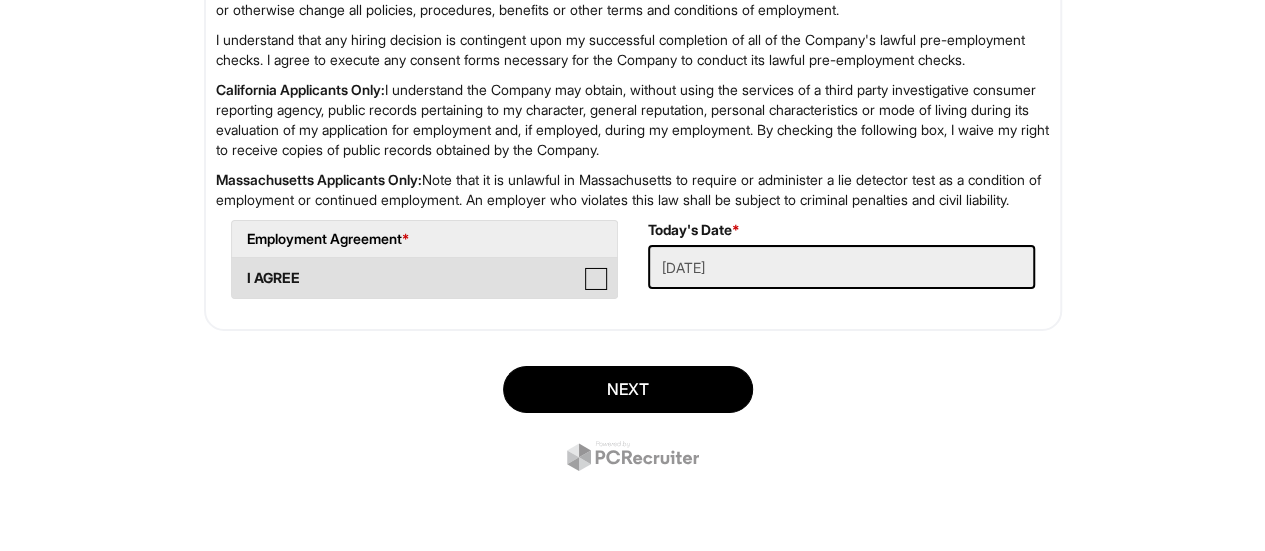 click on "I AGREE" at bounding box center (238, 268) 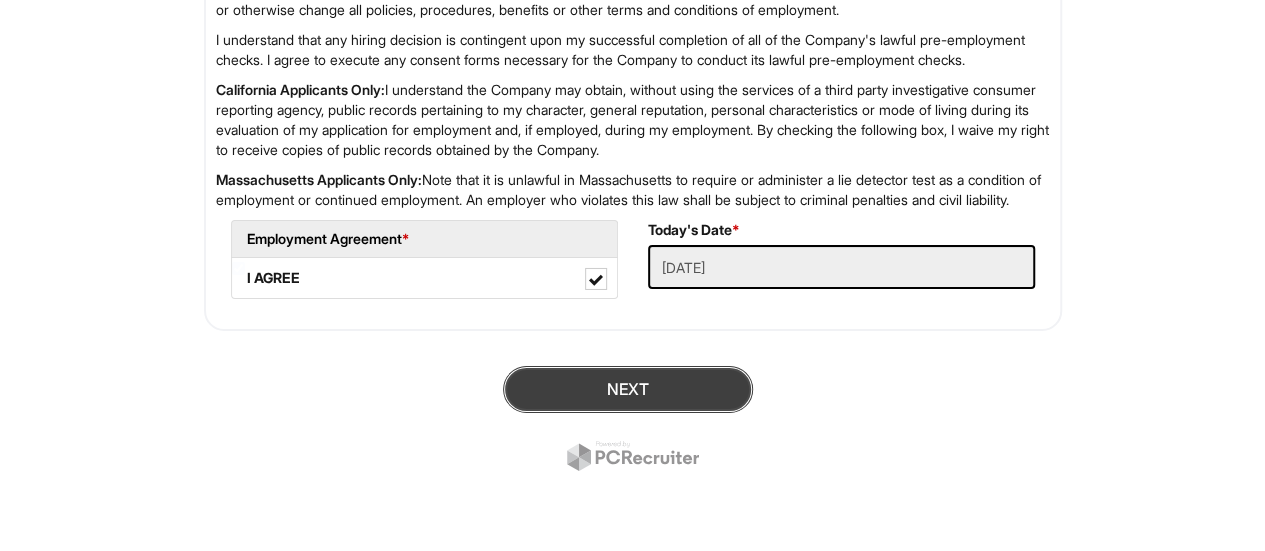 click on "Next" at bounding box center (628, 389) 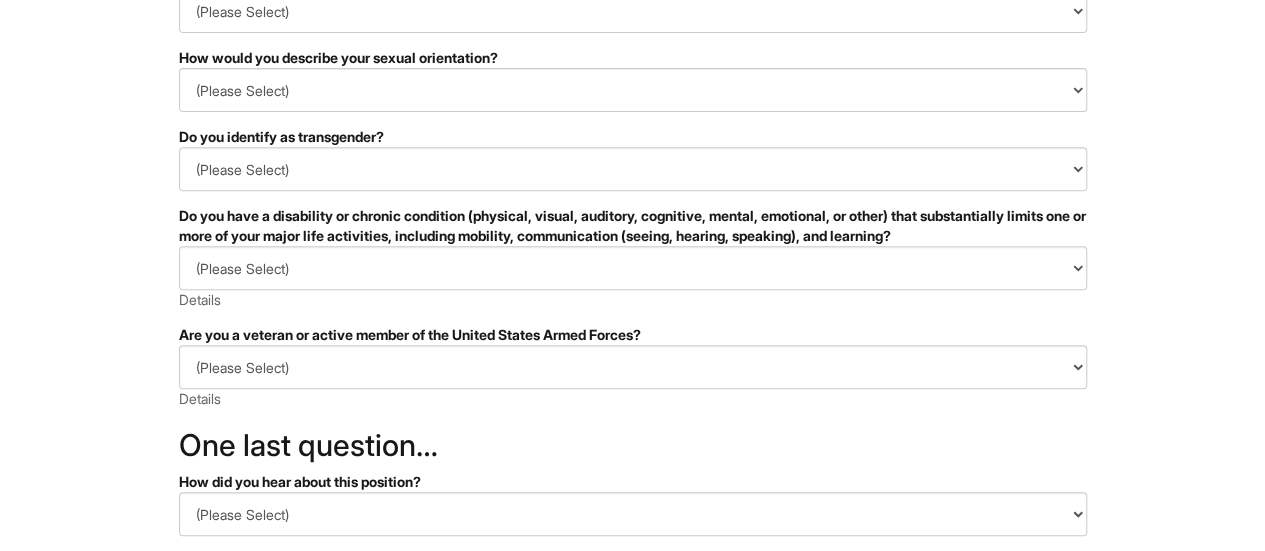 scroll, scrollTop: 574, scrollLeft: 0, axis: vertical 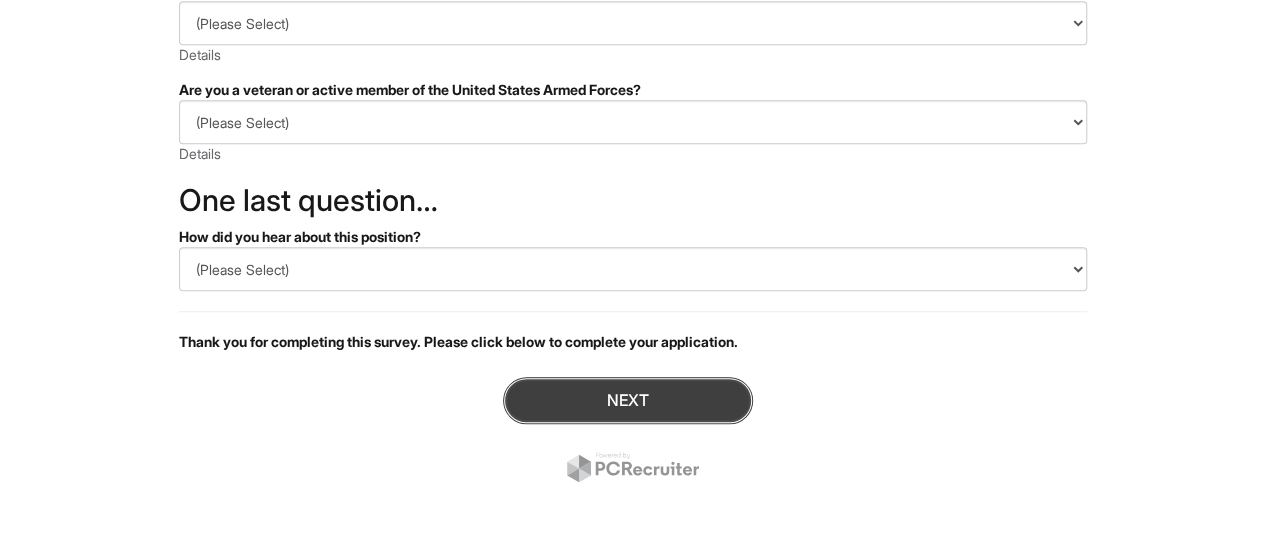 click on "Next" at bounding box center (628, 400) 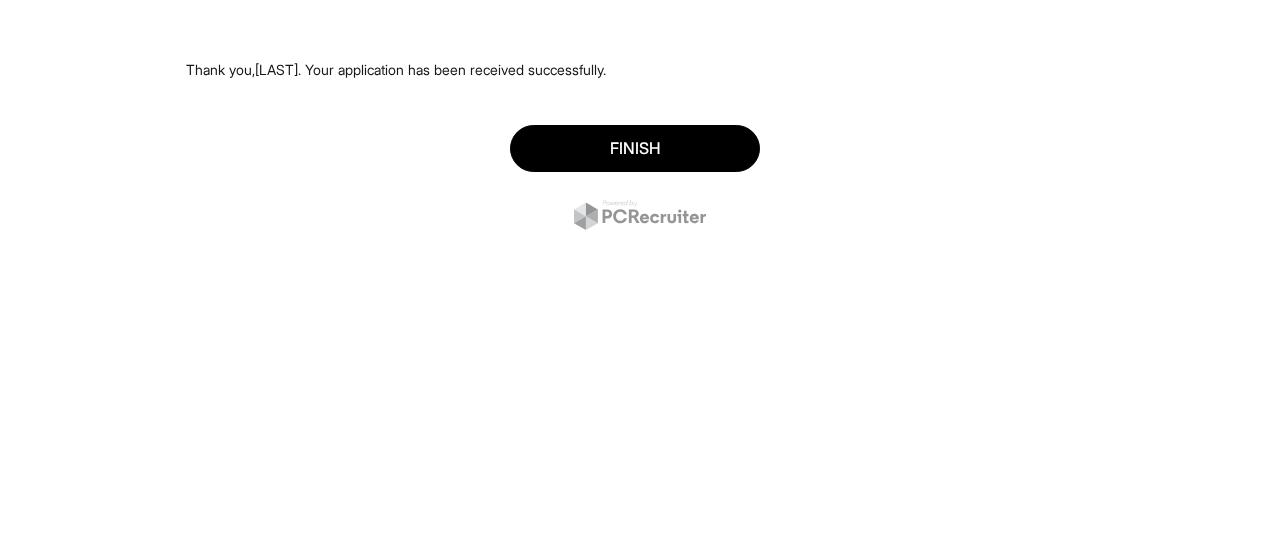 scroll, scrollTop: 0, scrollLeft: 0, axis: both 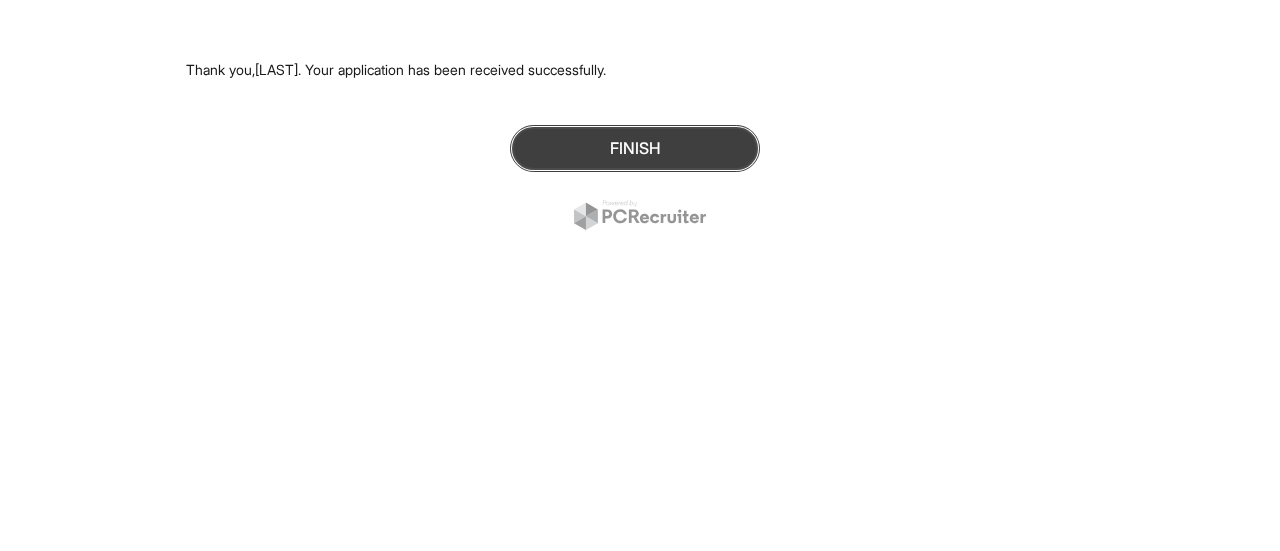 click on "Finish" at bounding box center [635, 148] 